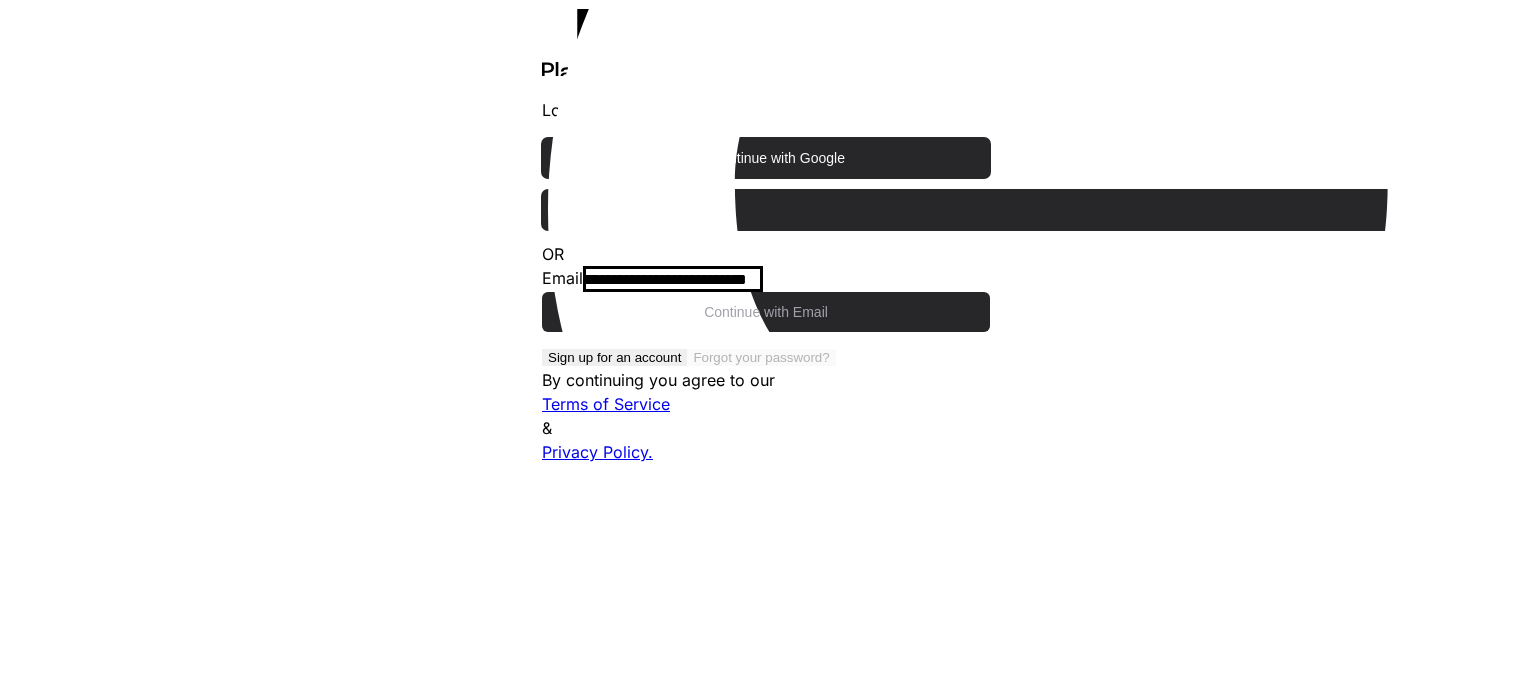 scroll, scrollTop: 0, scrollLeft: 0, axis: both 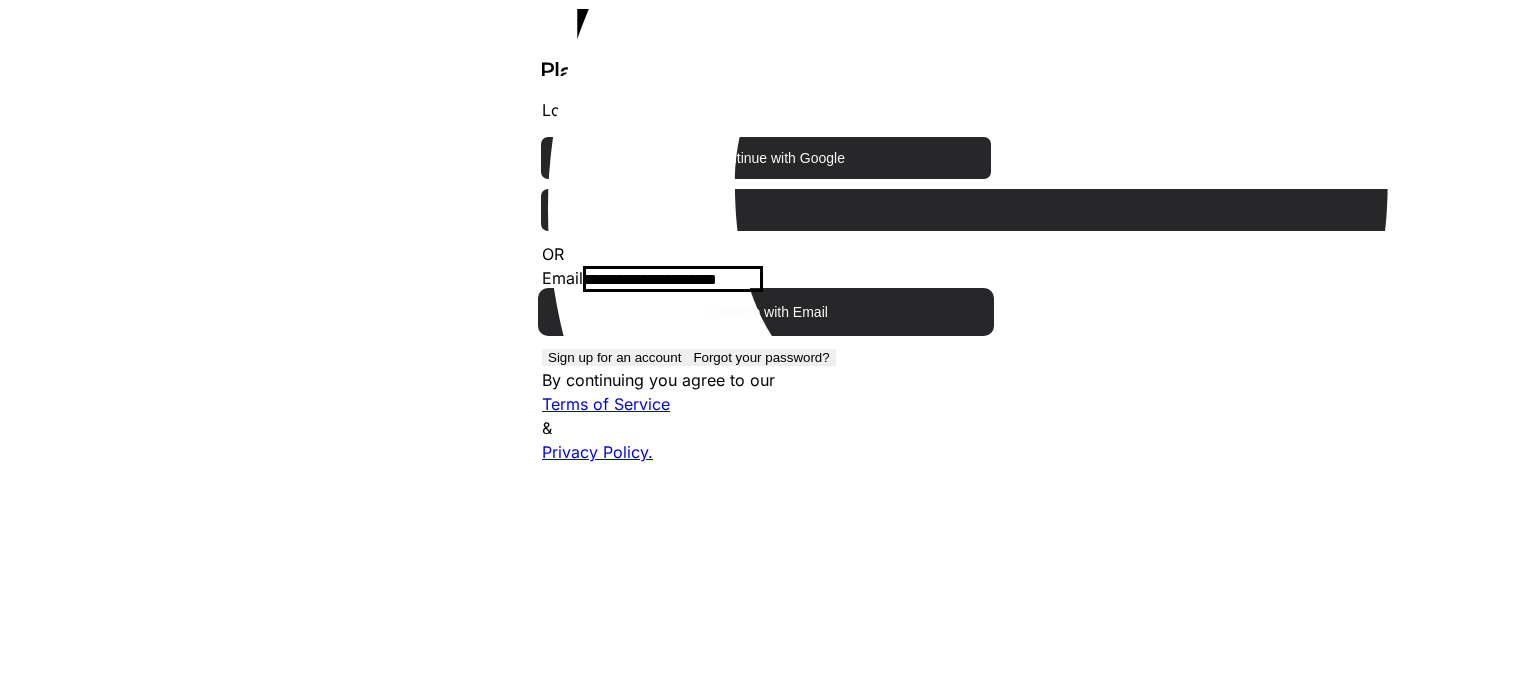 click on "Continue with Email" at bounding box center [766, 312] 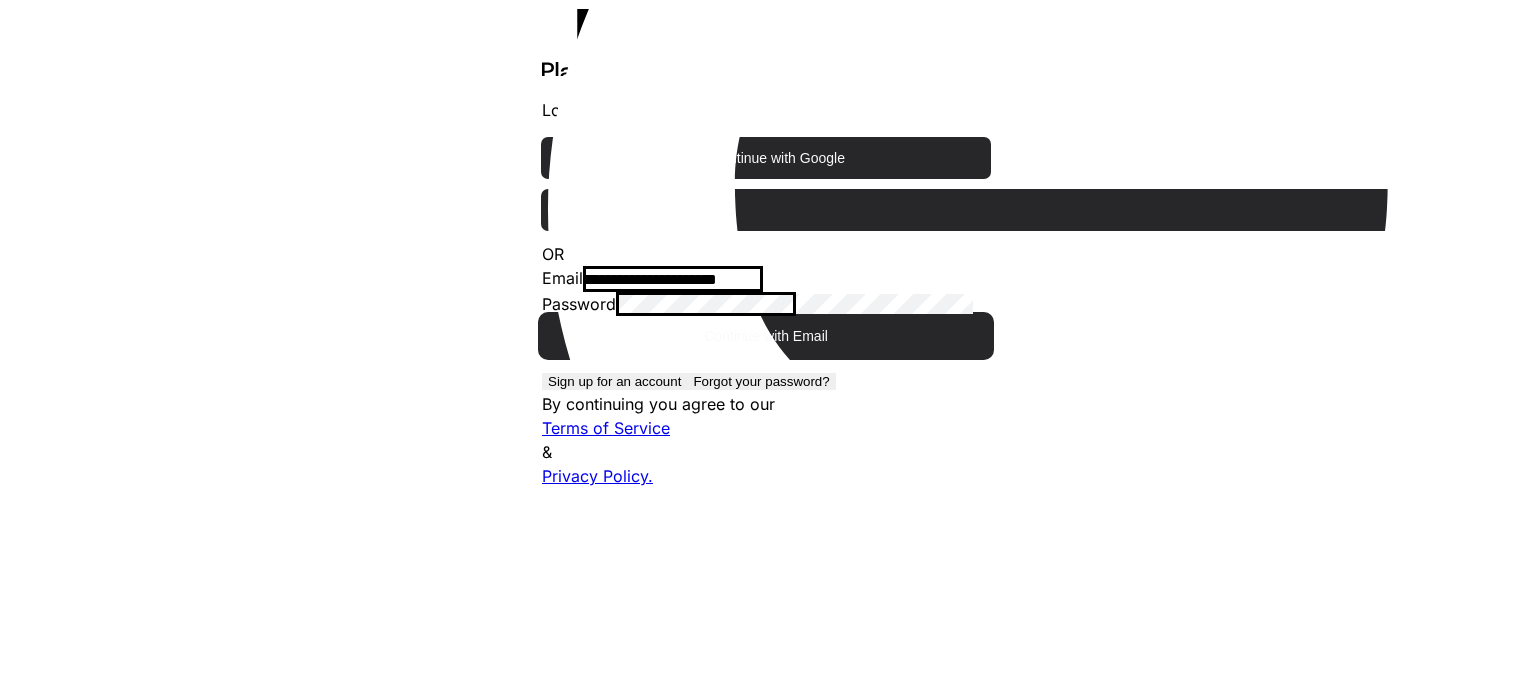 click on "Continue with Email" at bounding box center (766, 336) 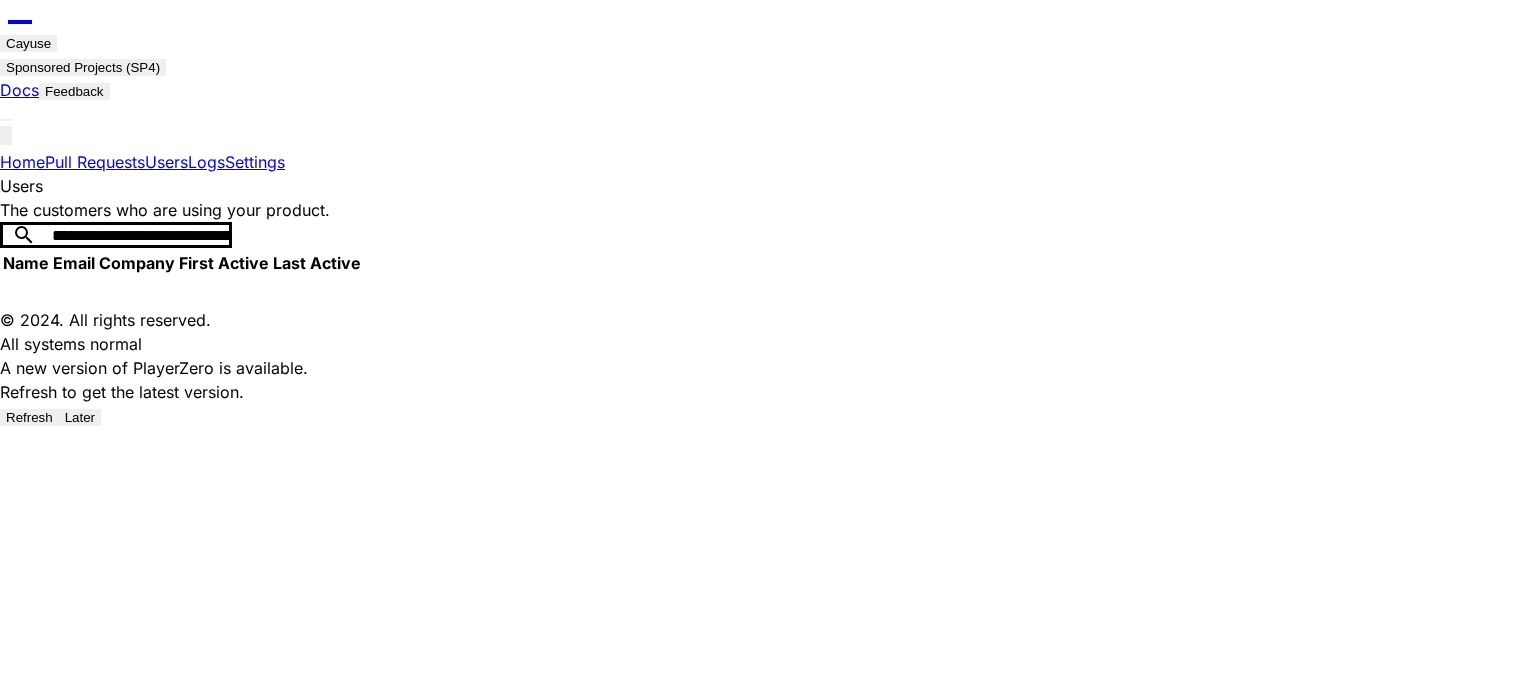click on "Sponsored Projects (SP4)" at bounding box center (28, 43) 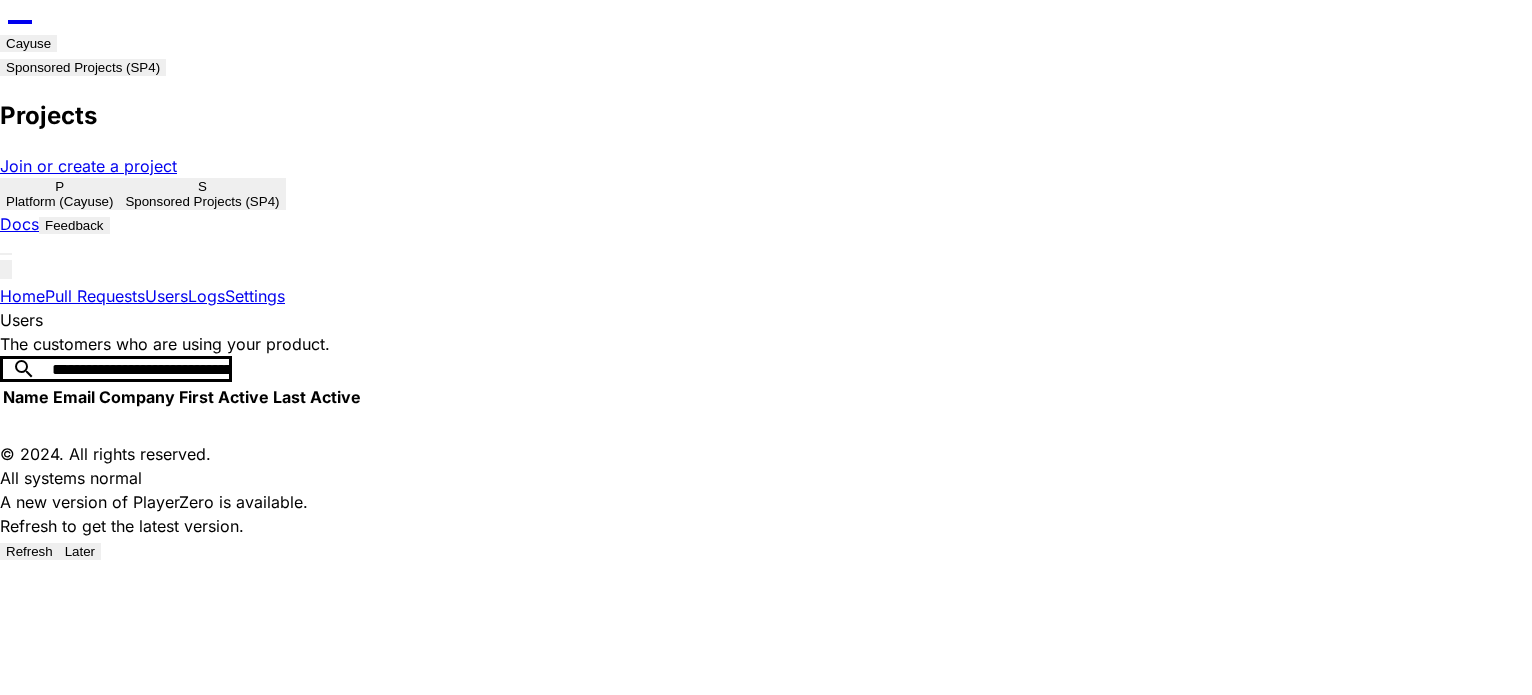 click on "Sponsored Projects (SP4)" at bounding box center [202, 201] 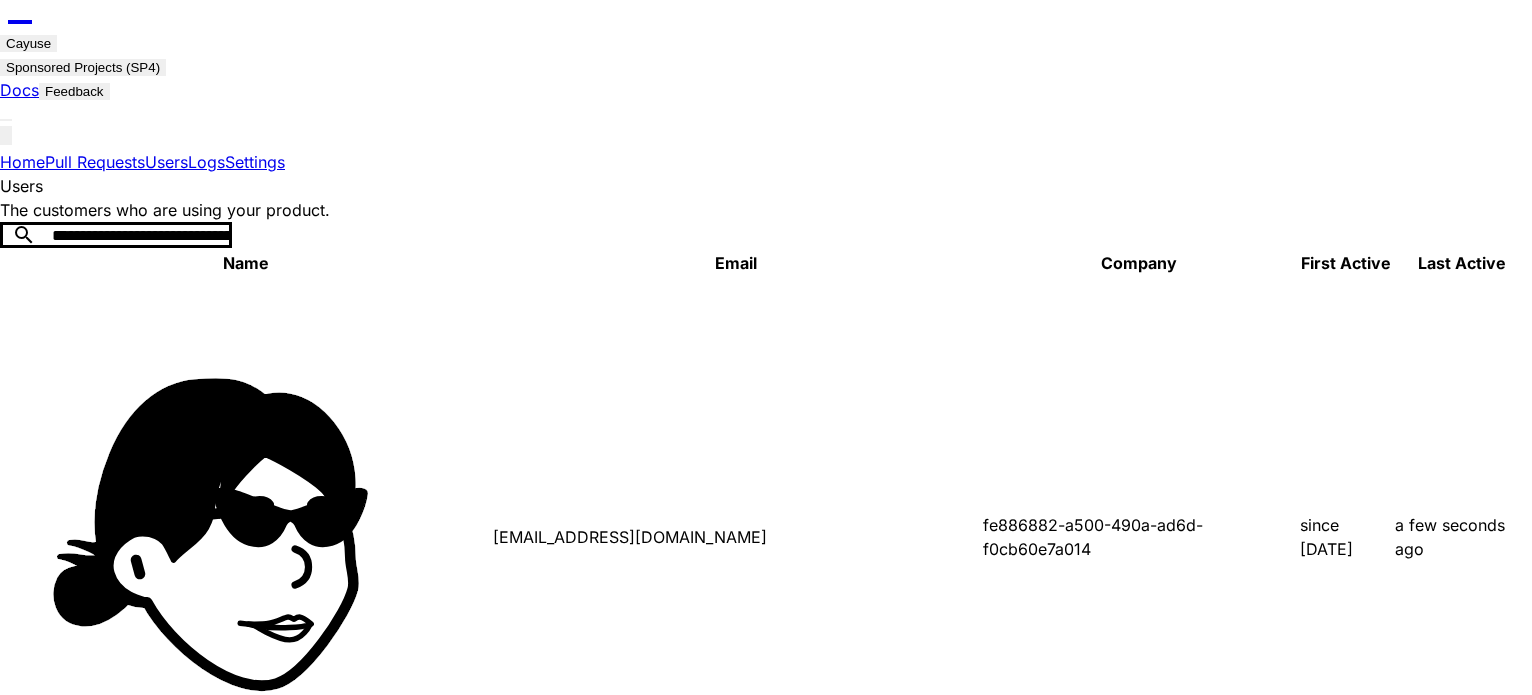click at bounding box center (142, 236) 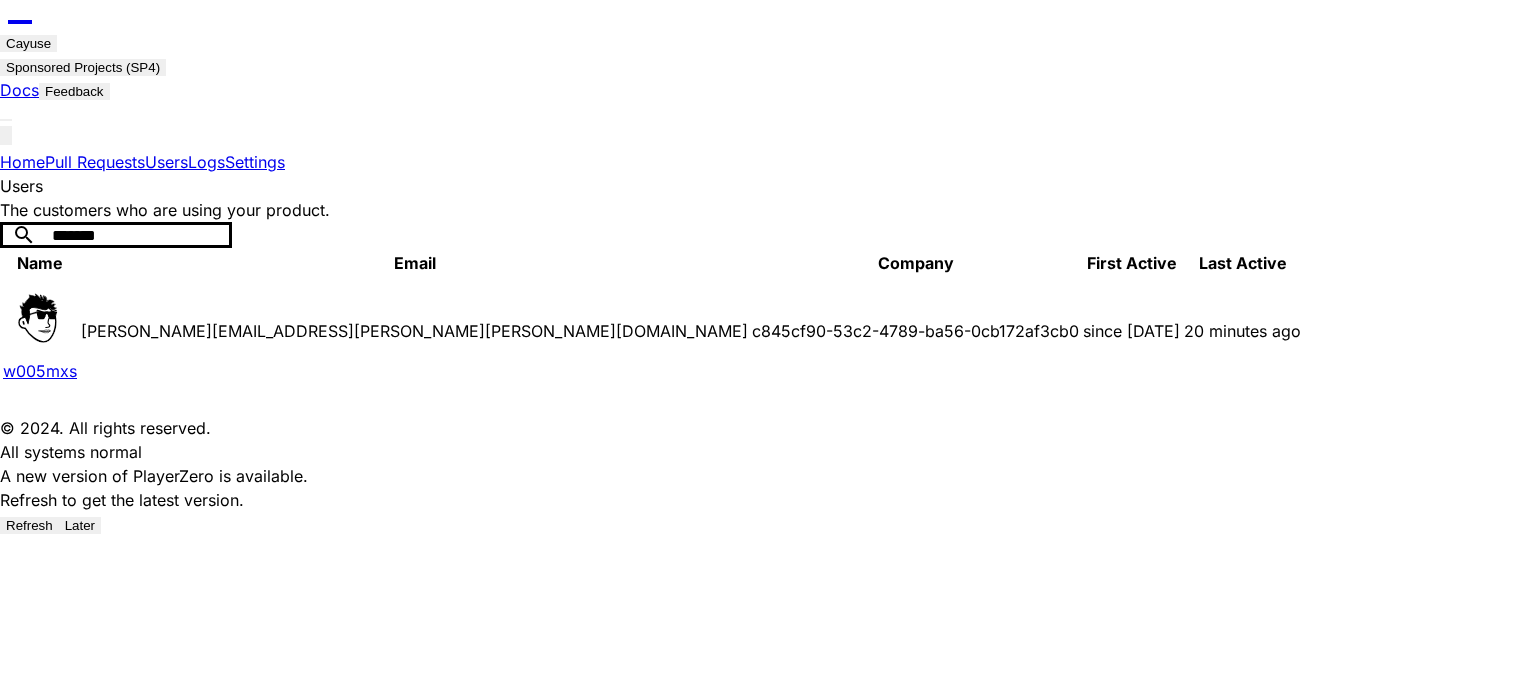 type on "*******" 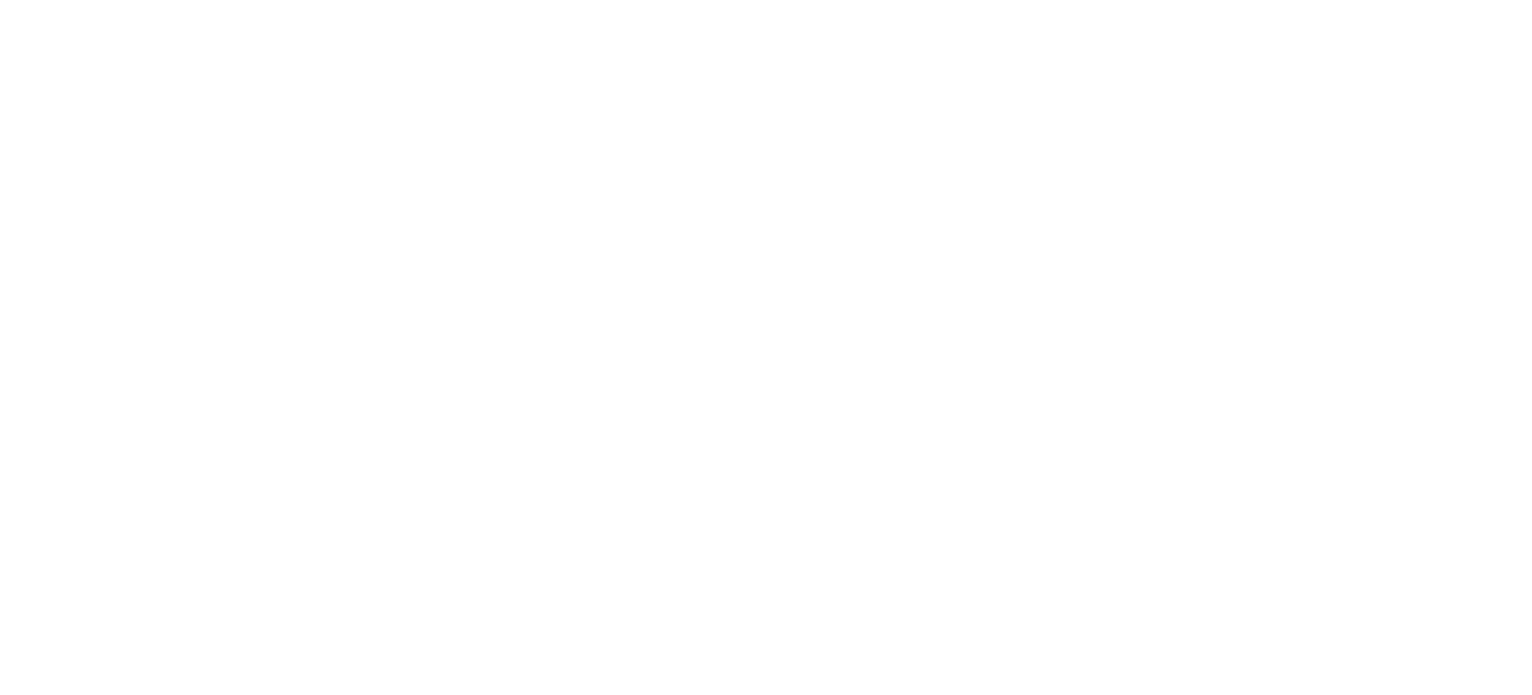 scroll, scrollTop: 0, scrollLeft: 0, axis: both 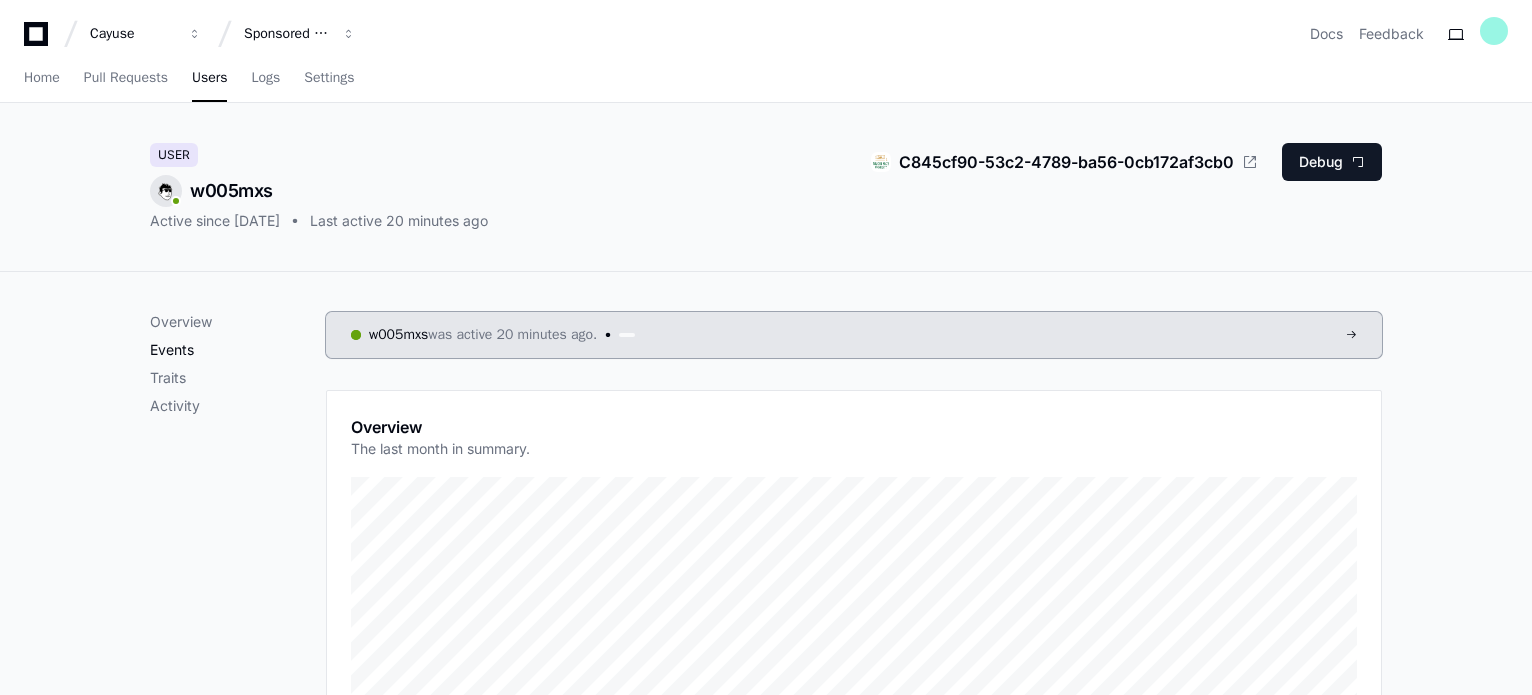click on "Events" 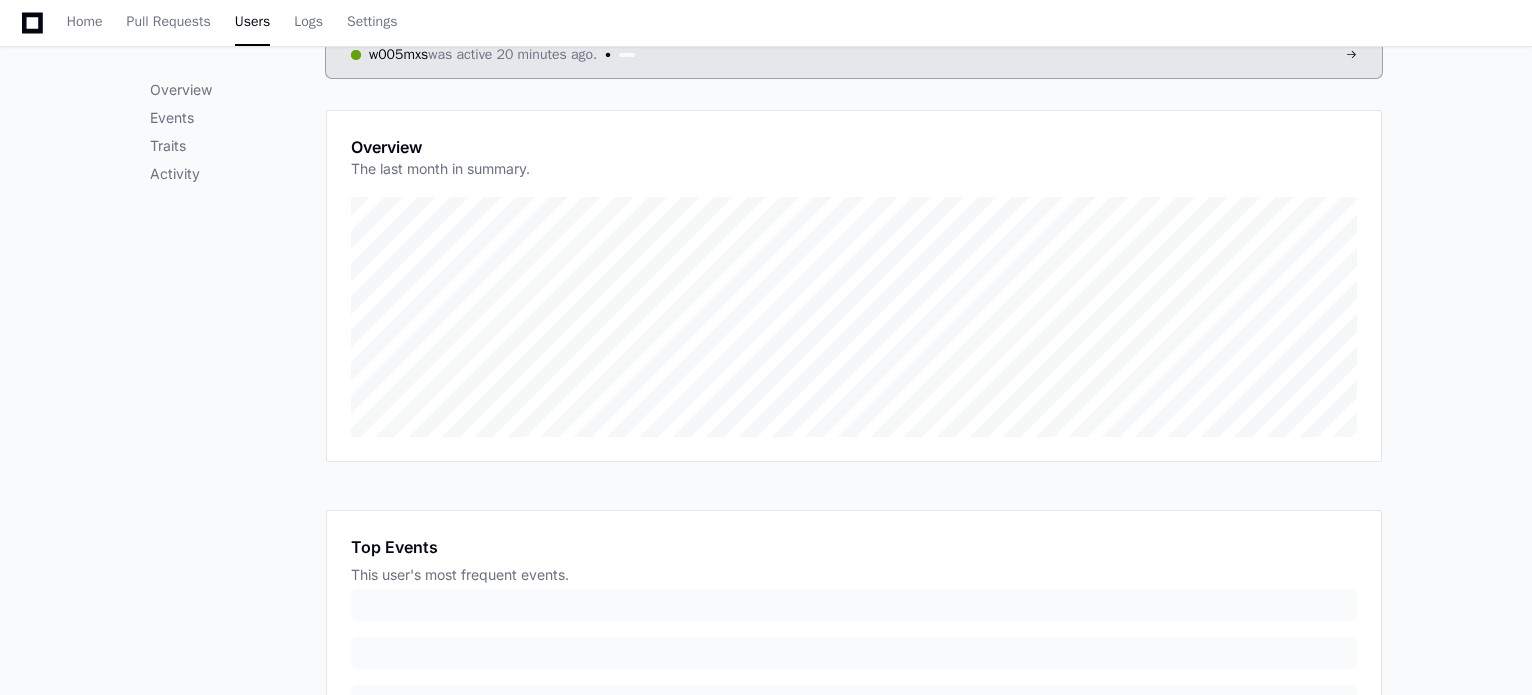 scroll, scrollTop: 813, scrollLeft: 0, axis: vertical 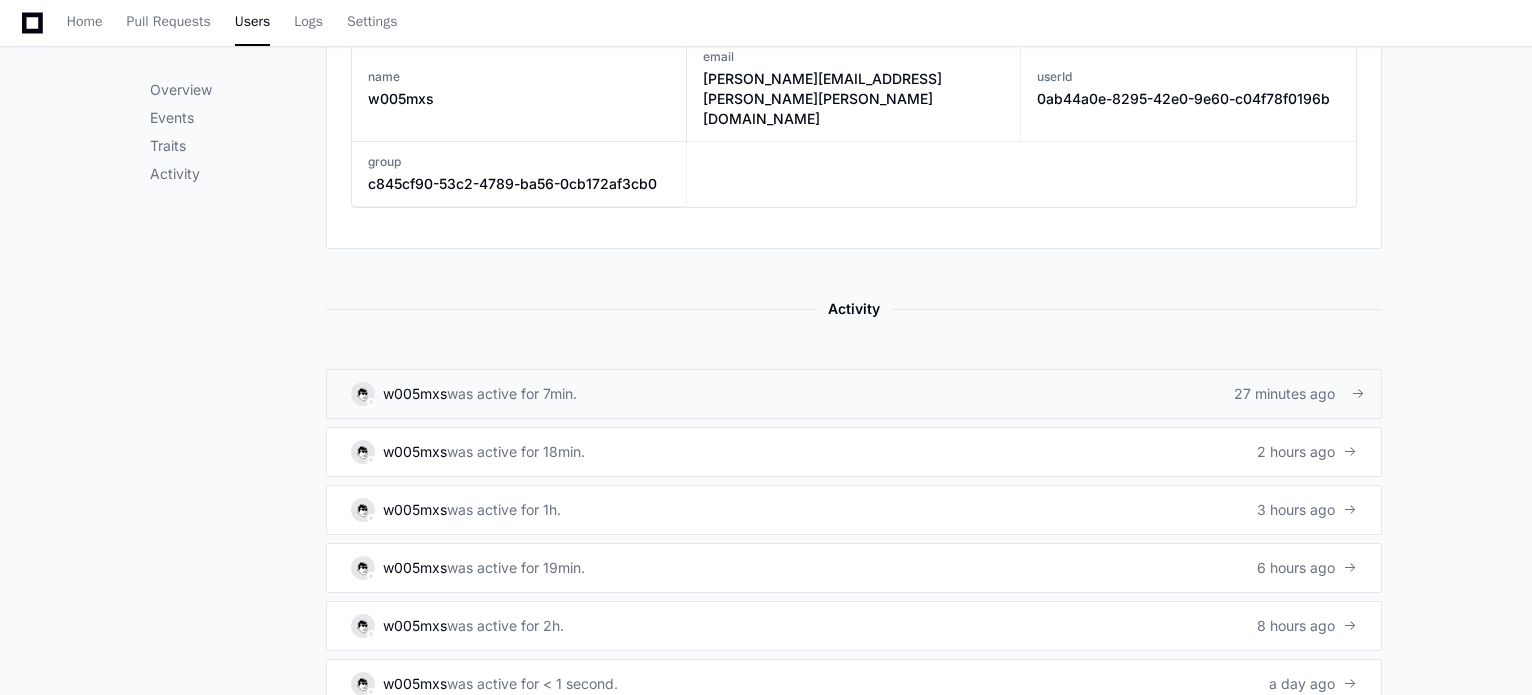 click on "was active for 7min." 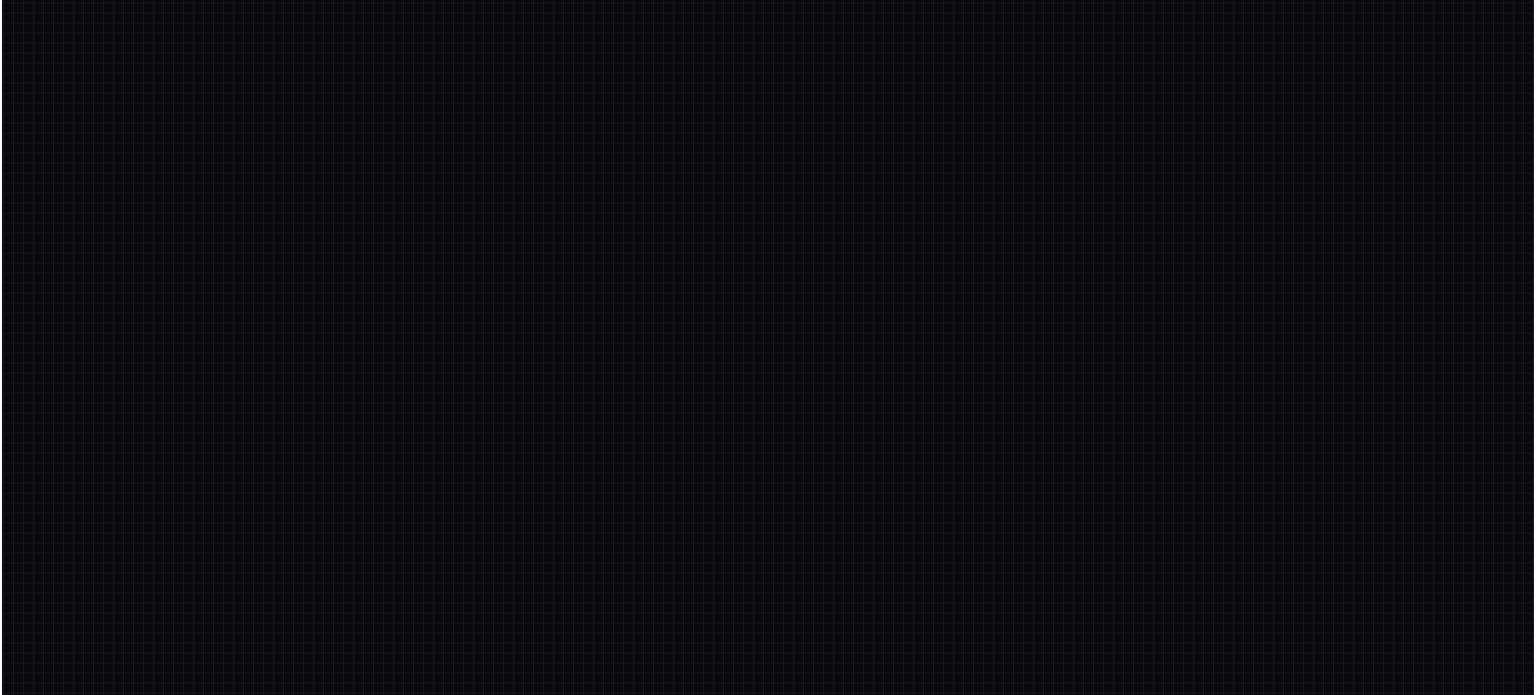 scroll, scrollTop: 0, scrollLeft: 0, axis: both 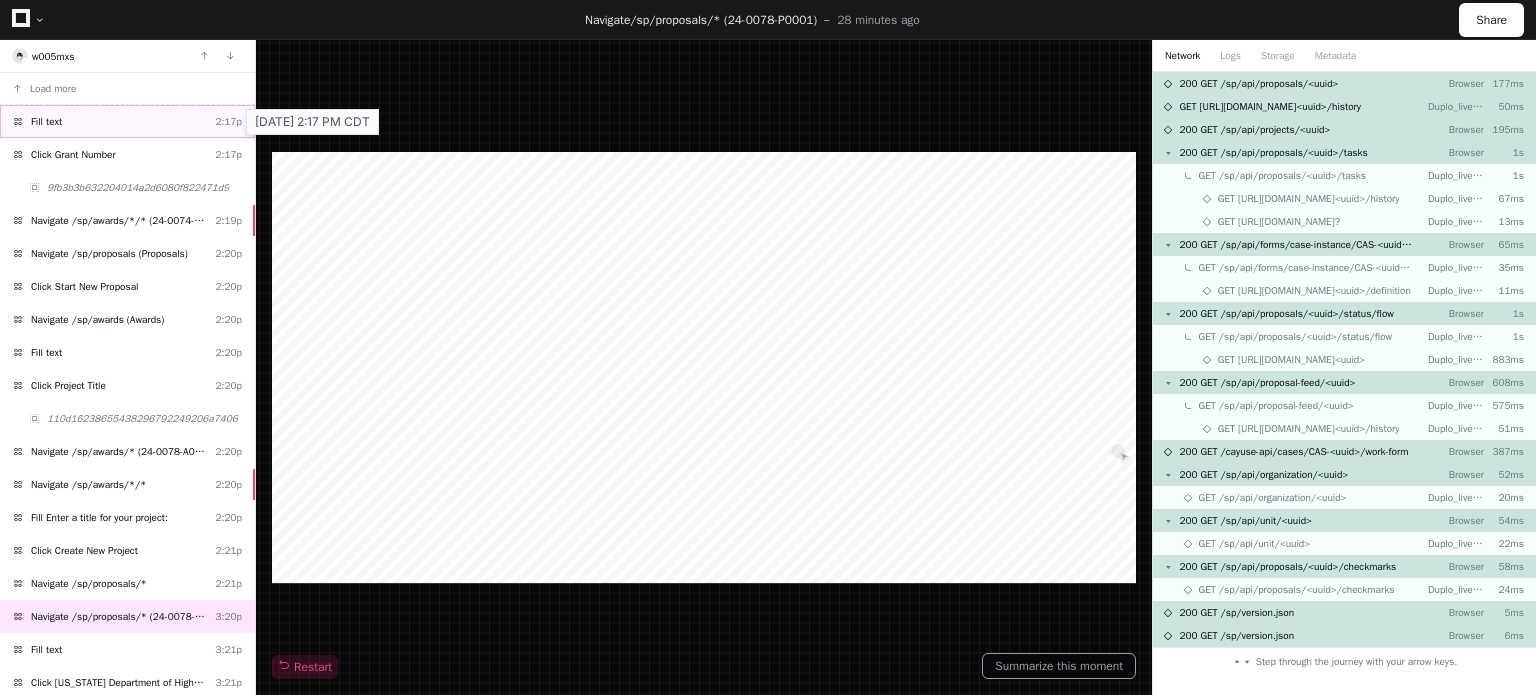click on "2:17p" 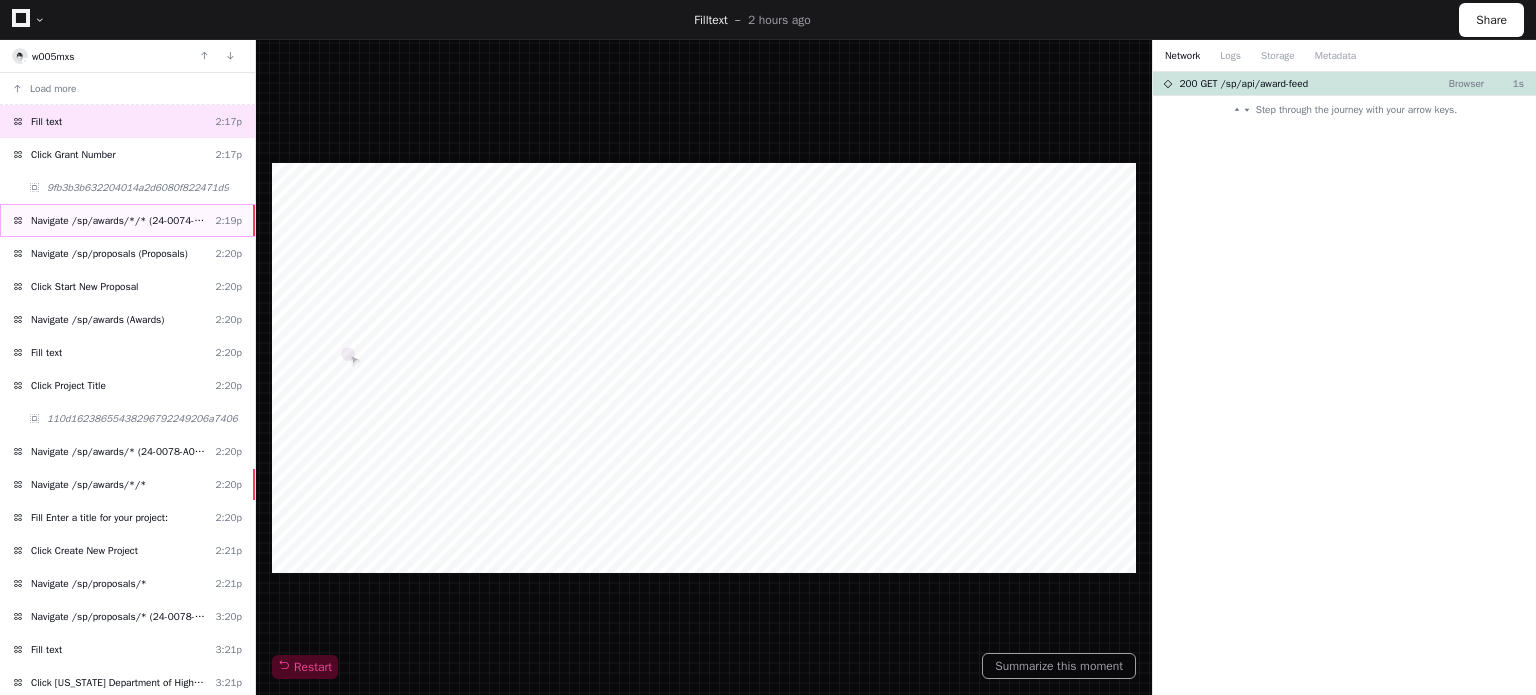 click on "Navigate /sp/awards/*/* (24-0074-A0001-1)" 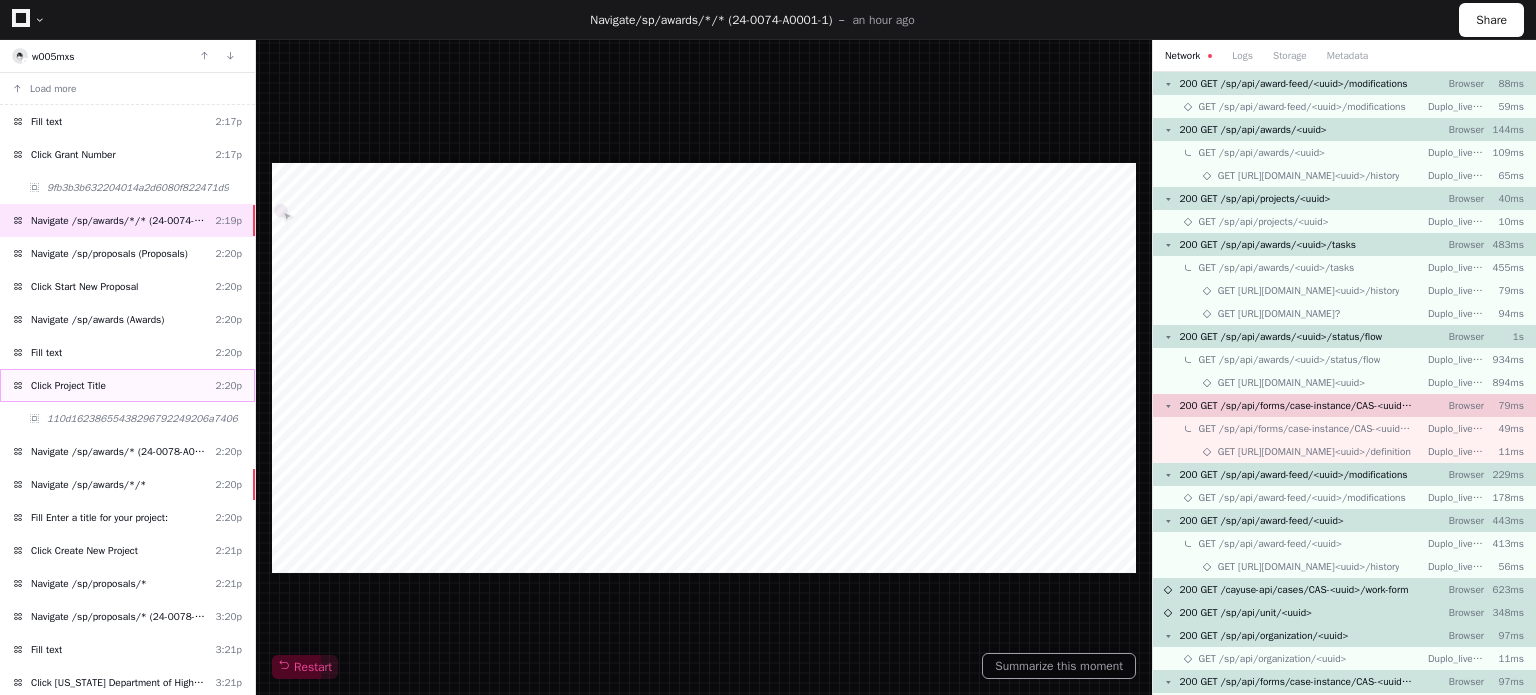 click on "Click Project Title  2:20p" 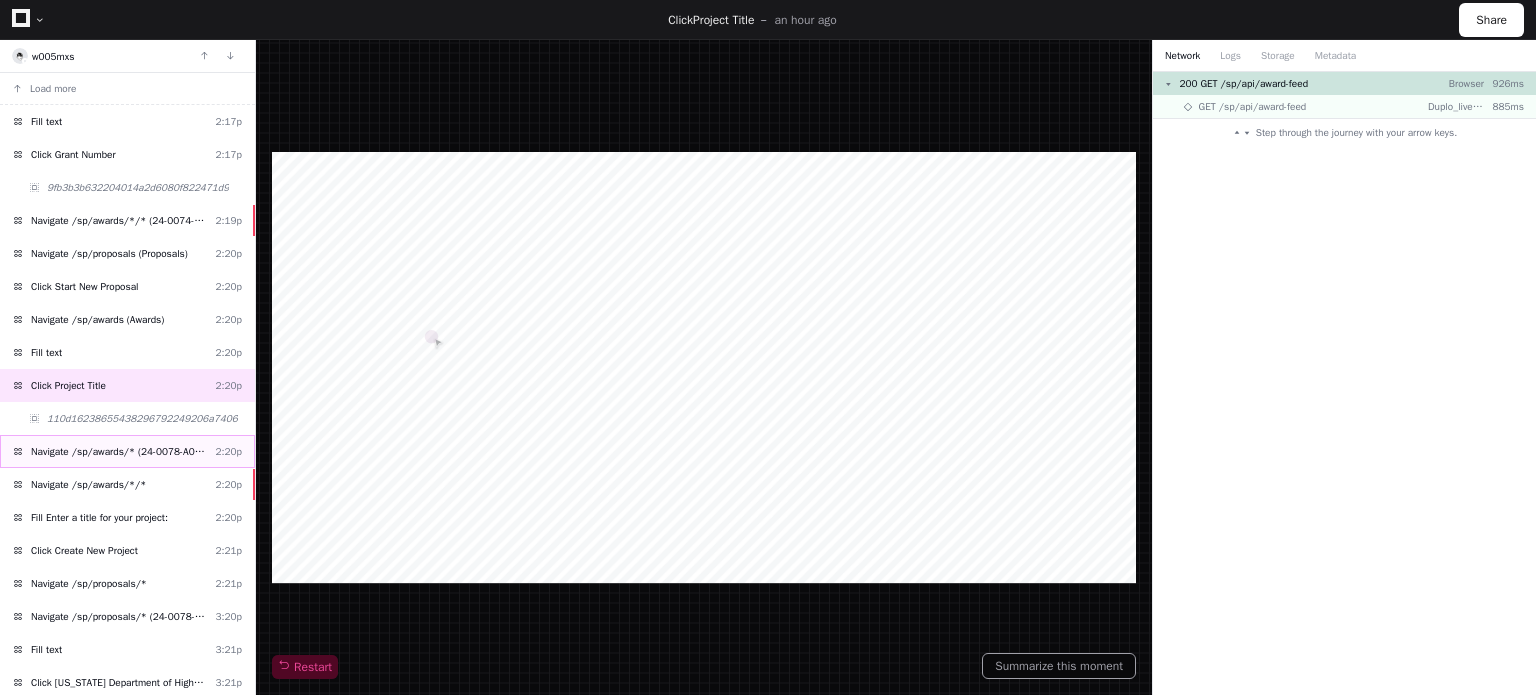 click on "Navigate /sp/awards/* (24-0078-A0001-1)" 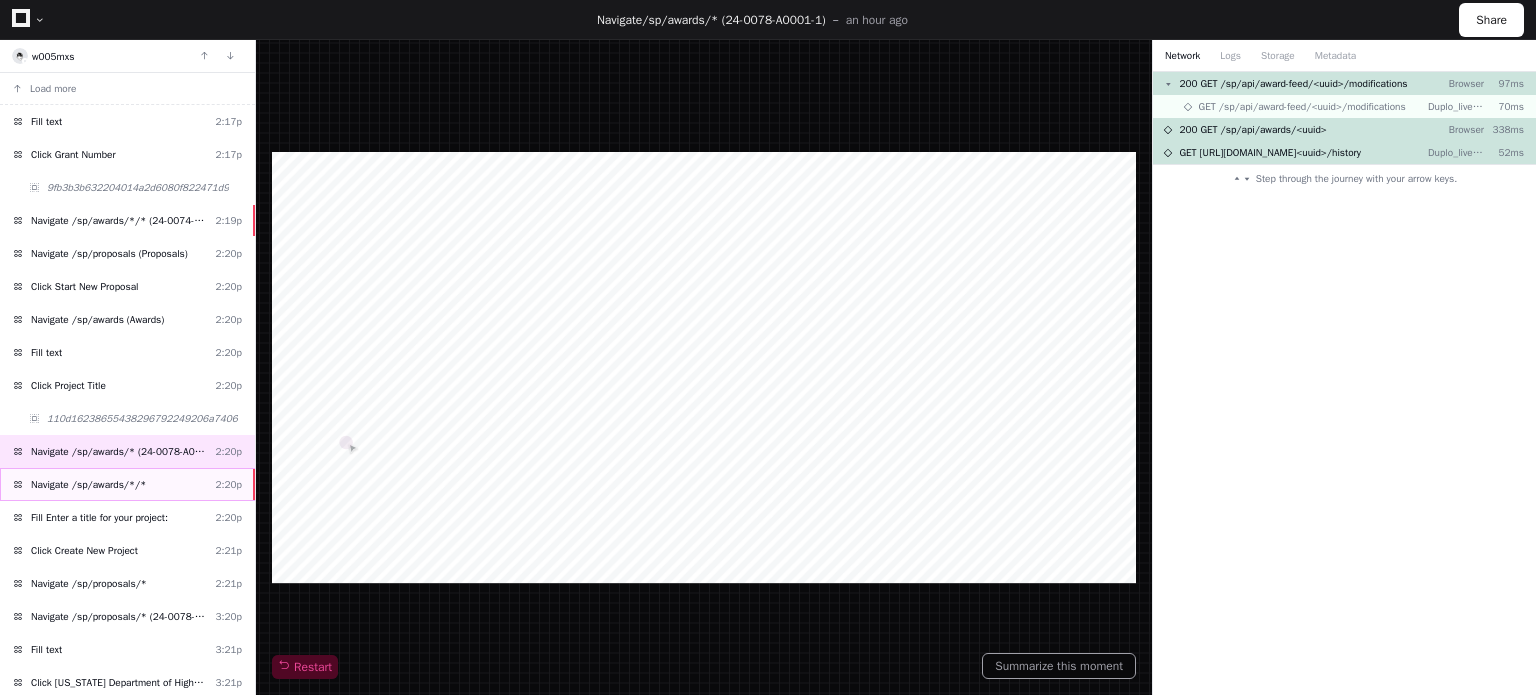 click on "Navigate /sp/awards/*/*  2:20p" 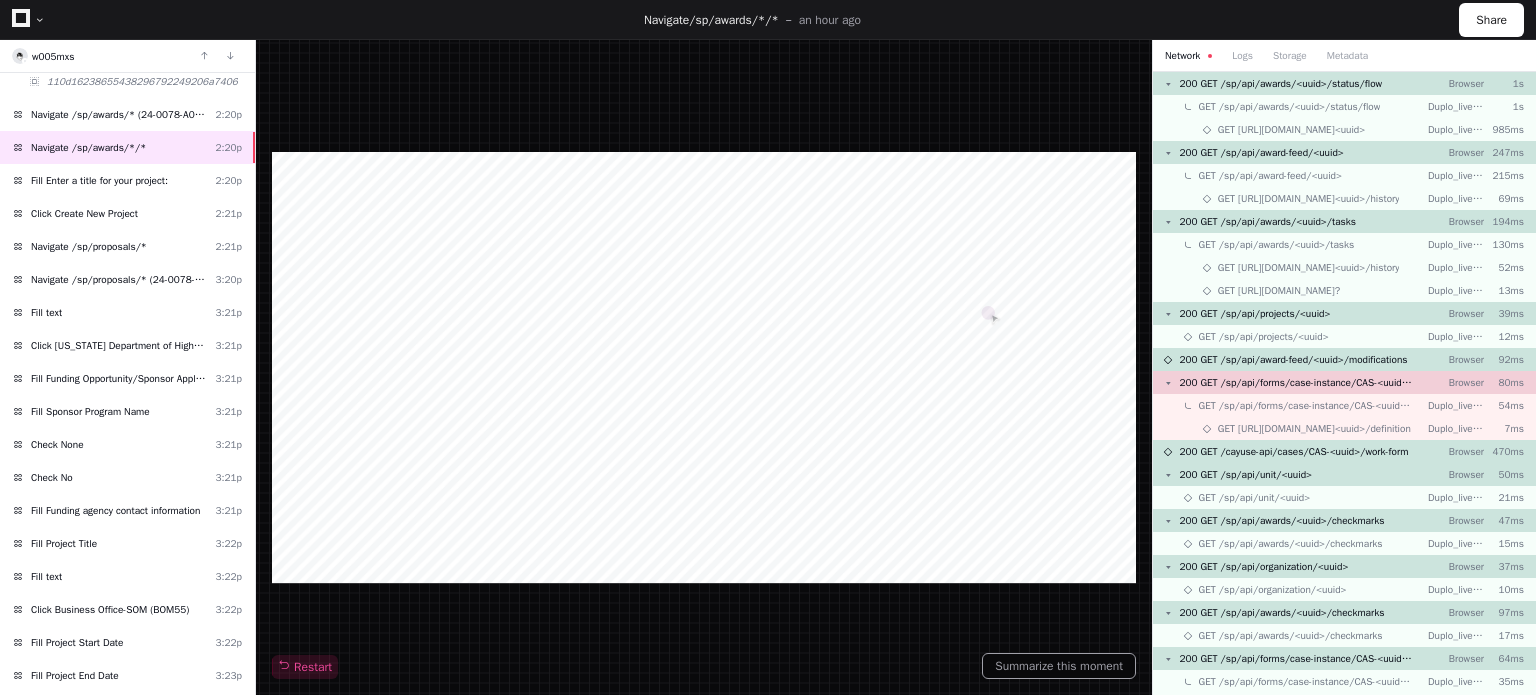 scroll, scrollTop: 451, scrollLeft: 0, axis: vertical 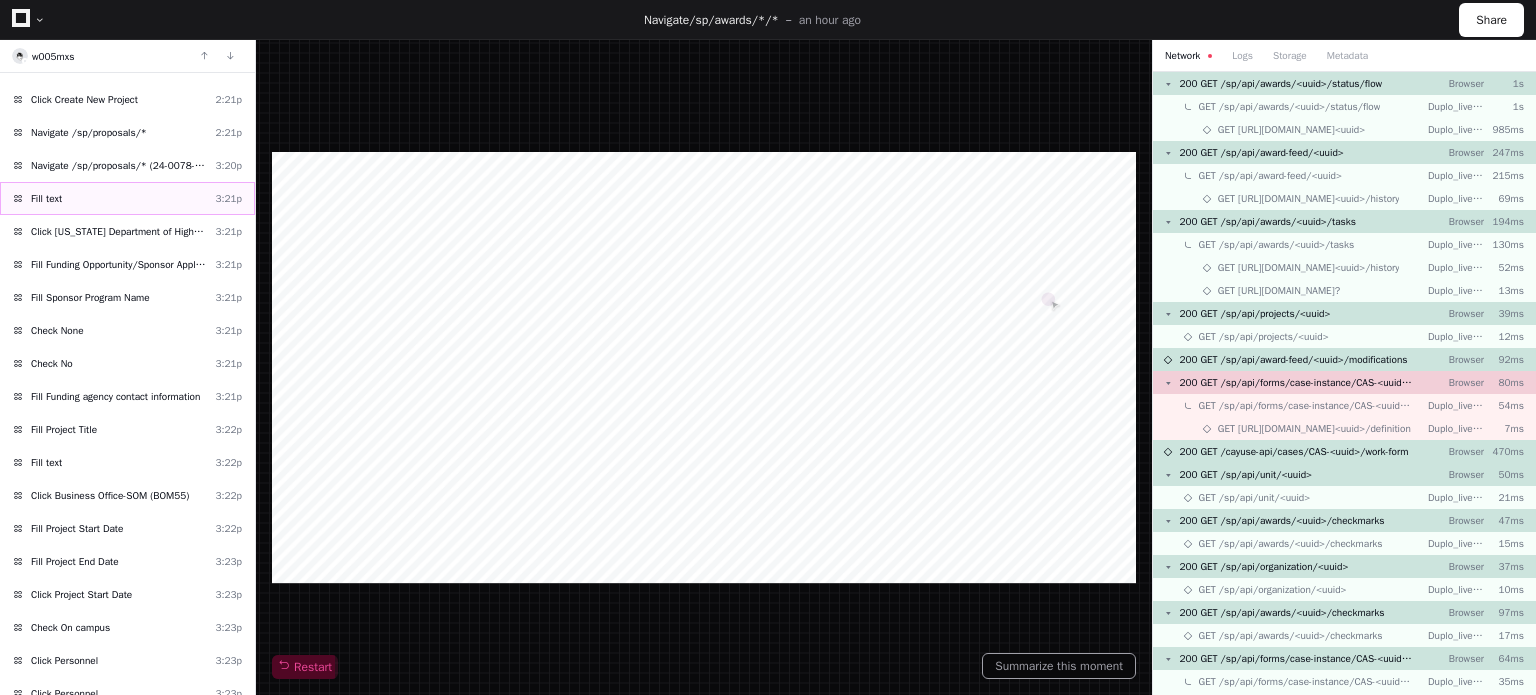 click on "Fill text  3:21p" 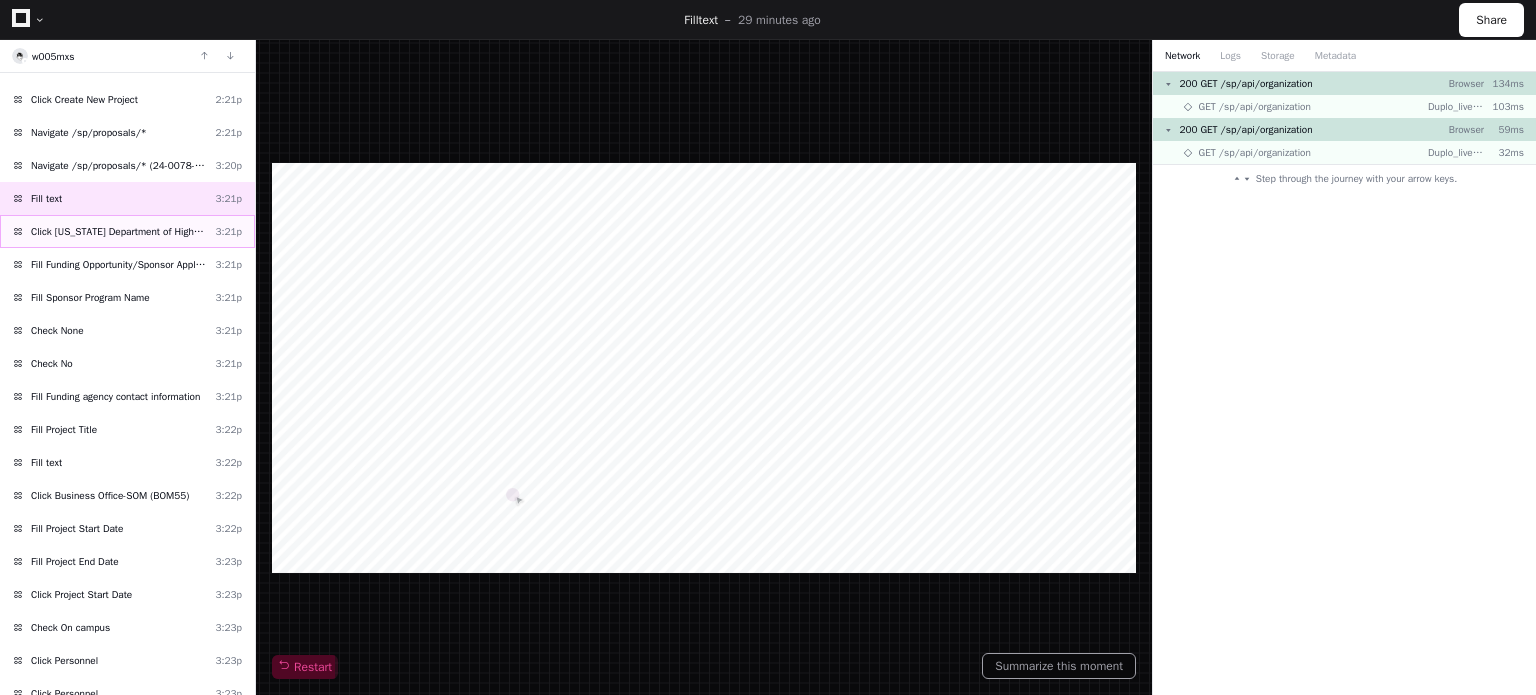 click on "Click [US_STATE] Department of Higher Education" 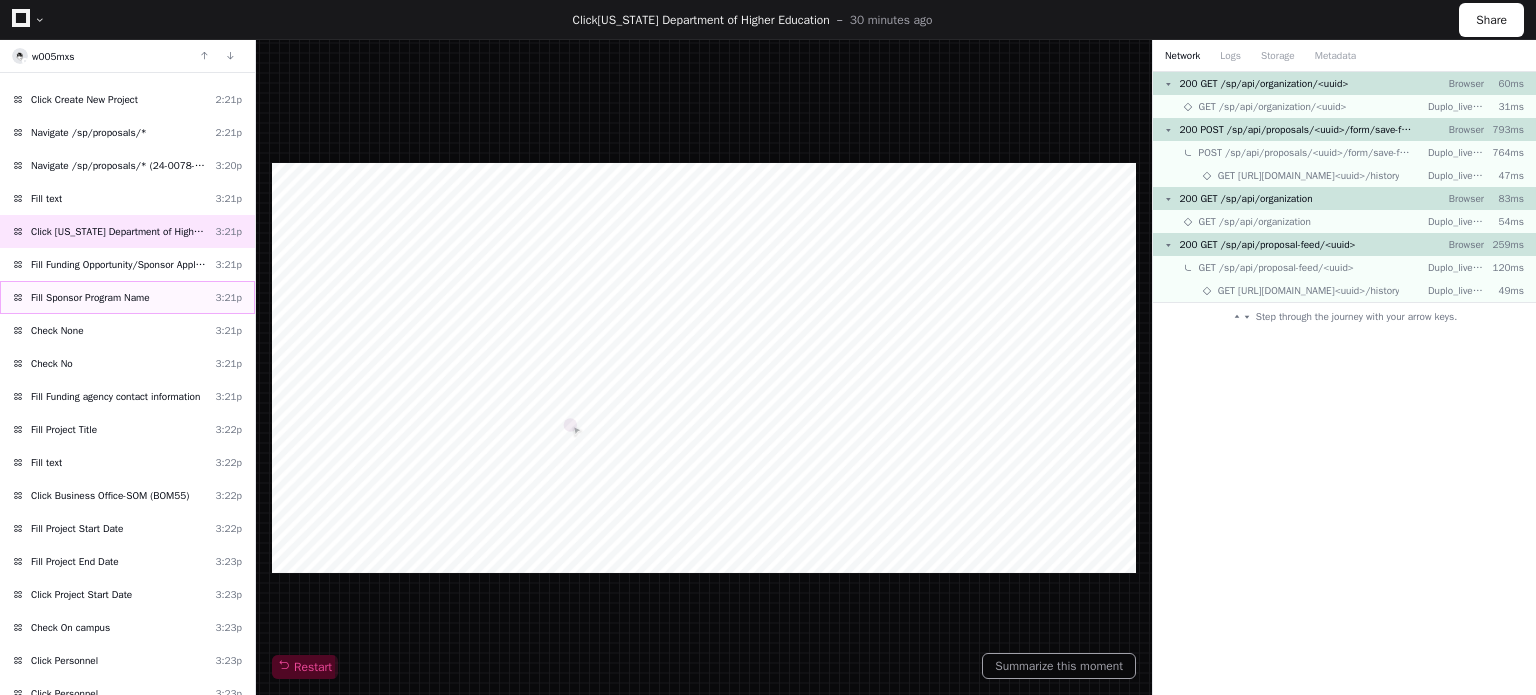 click on "Fill Sponsor Program Name" 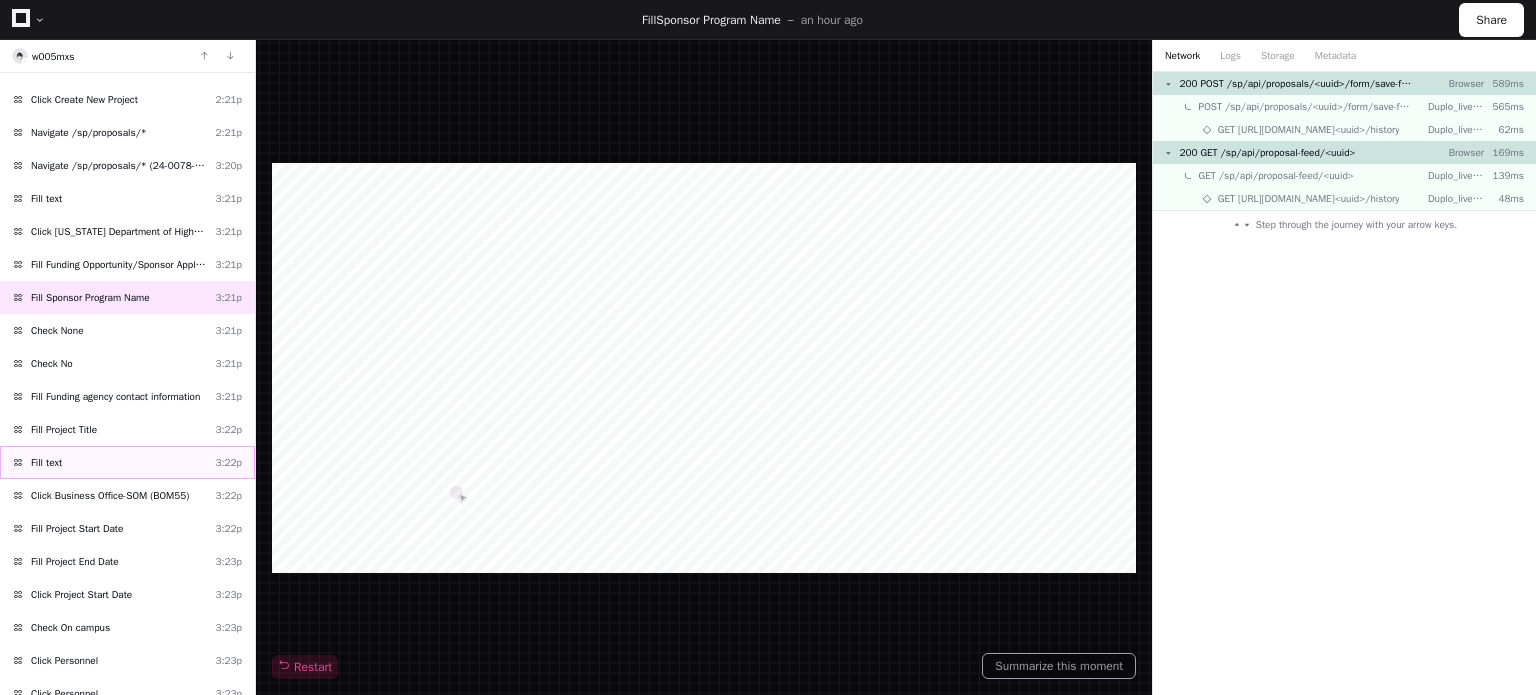 click on "Fill text  3:22p" 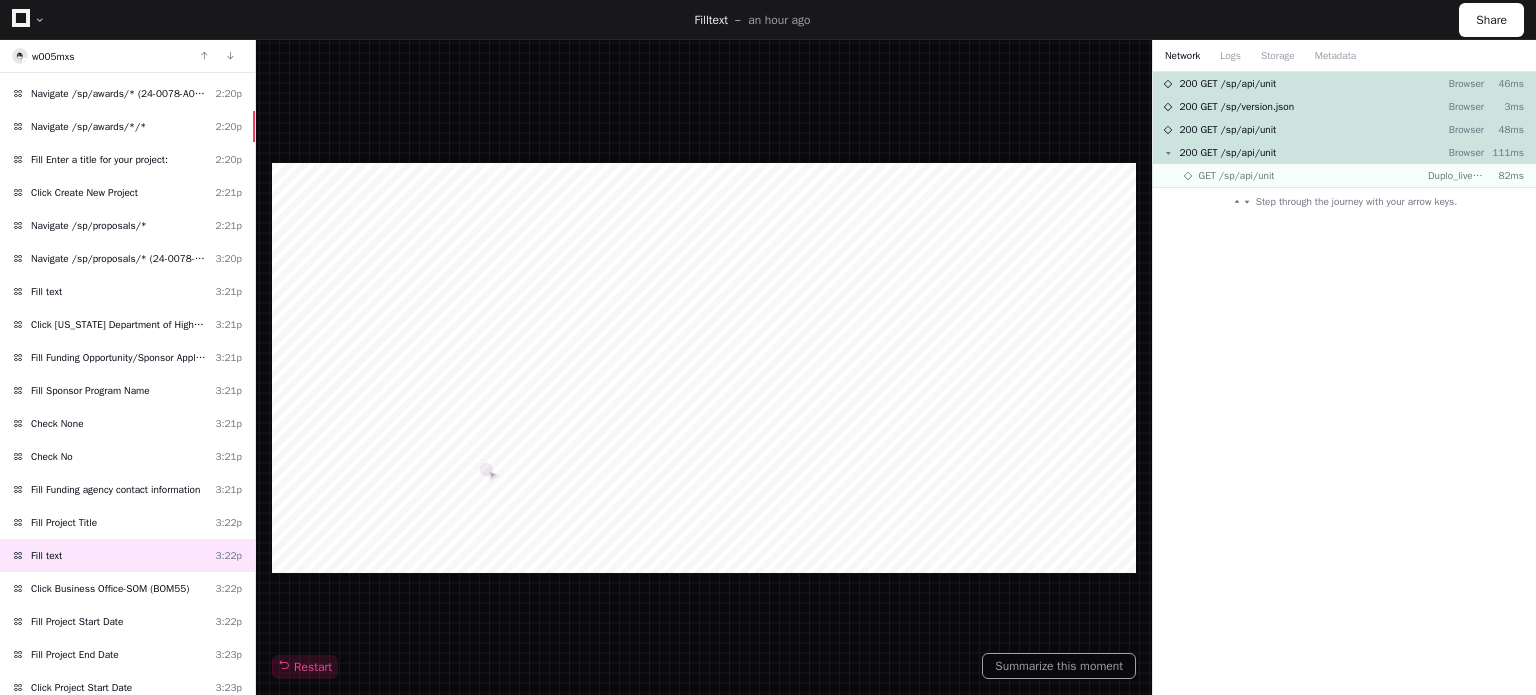 scroll, scrollTop: 0, scrollLeft: 0, axis: both 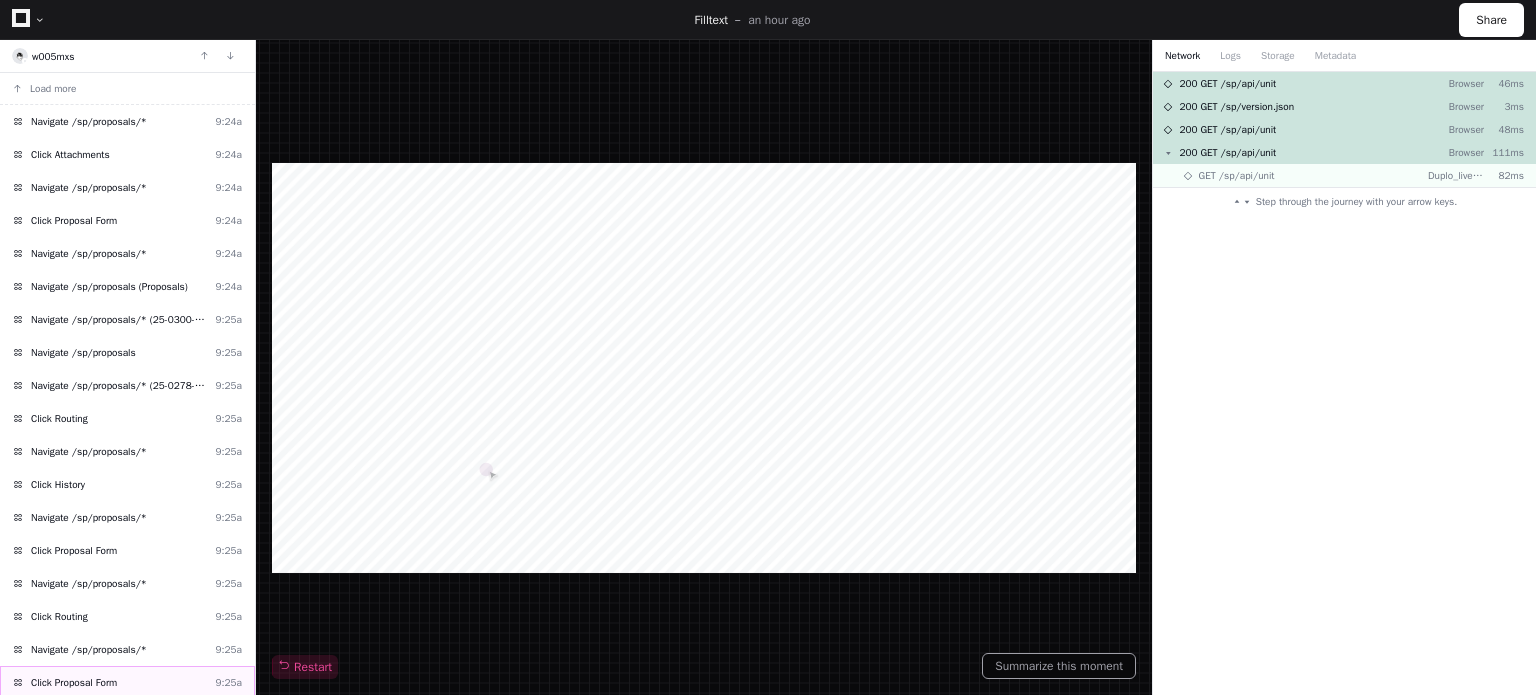 click on "Click Proposal Form  9:25a" 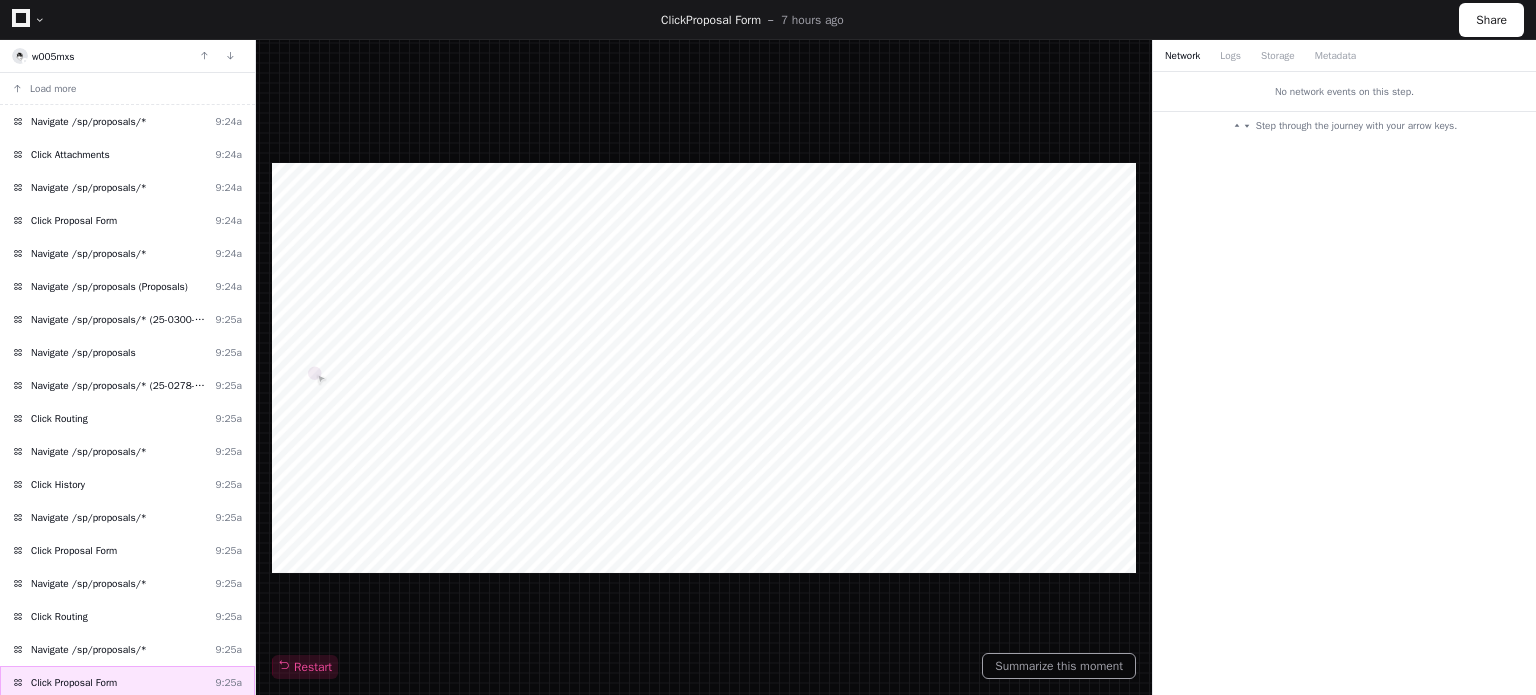 click on "Click Proposal Form  9:25a" 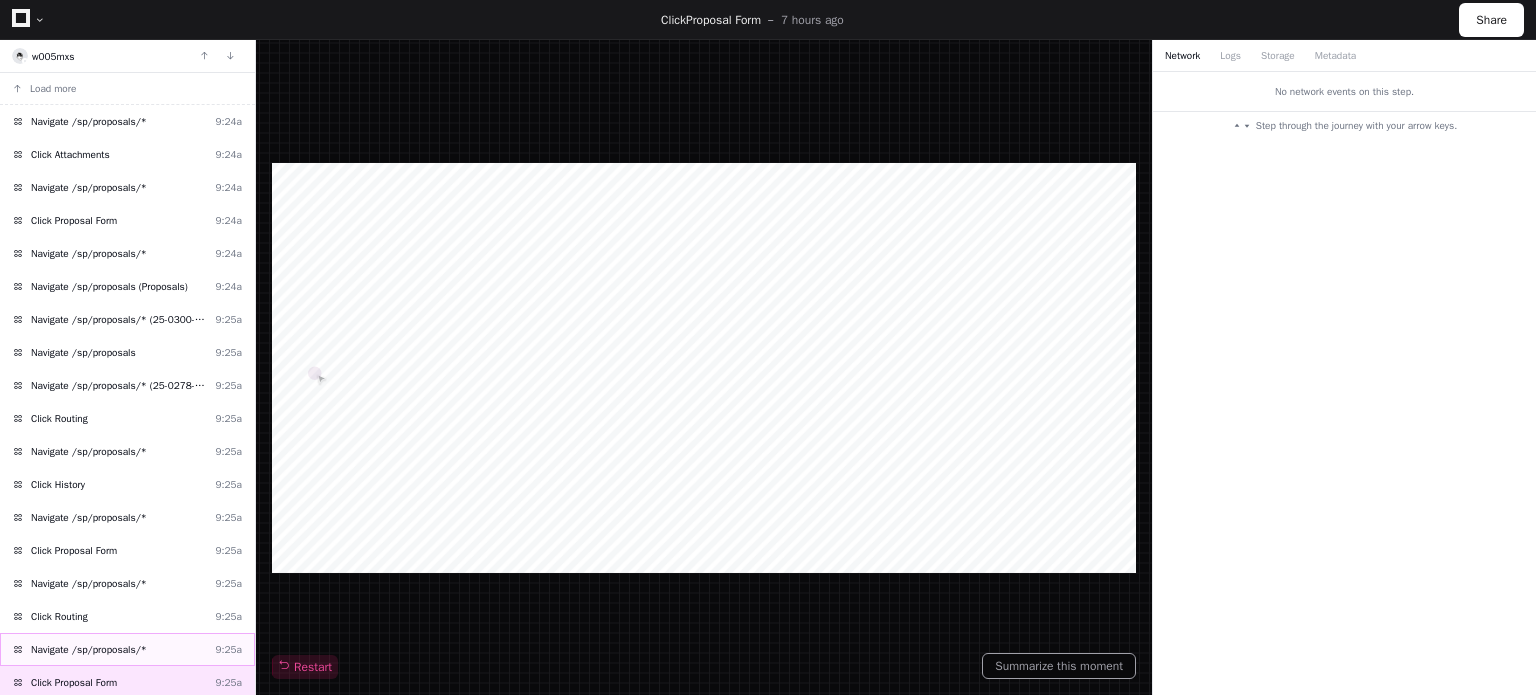 click on "Navigate /sp/proposals/*  9:25a" 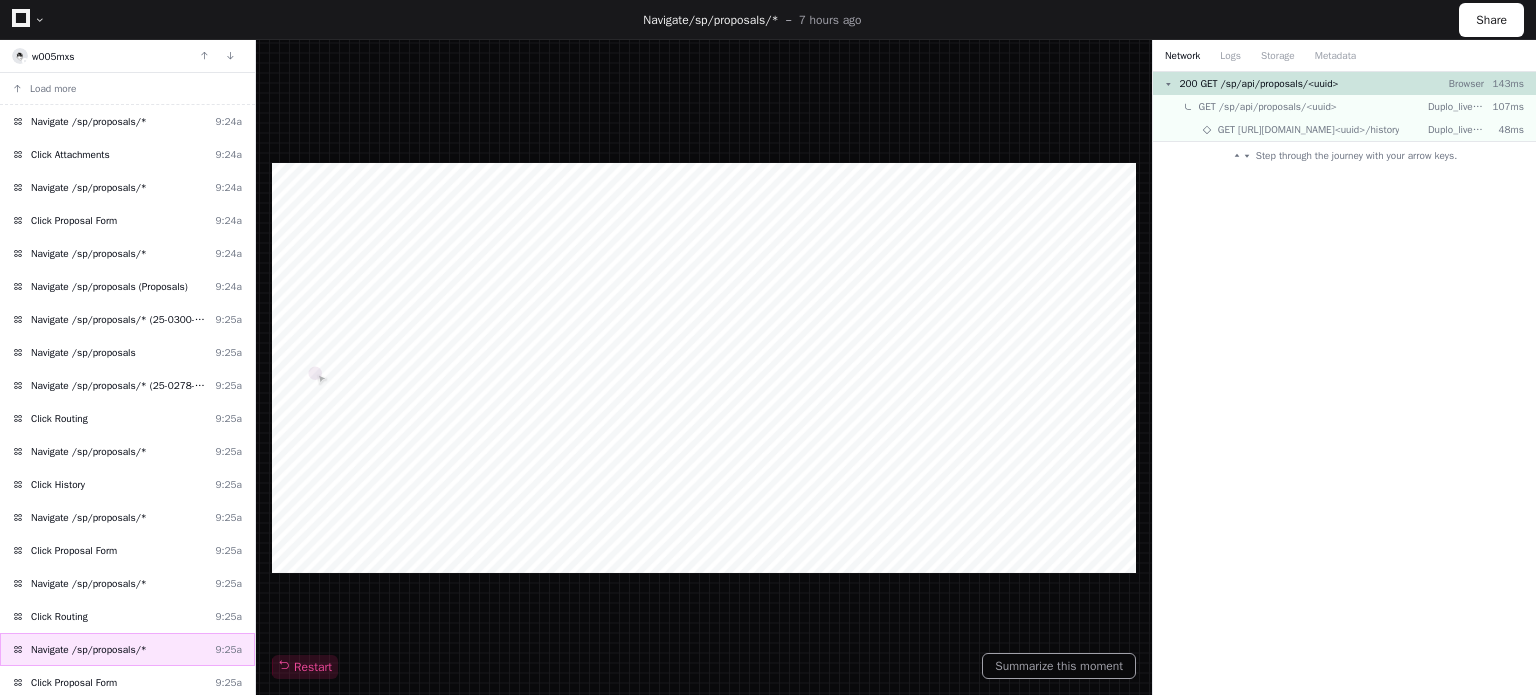 click on "Navigate /sp/proposals/*  9:25a" 